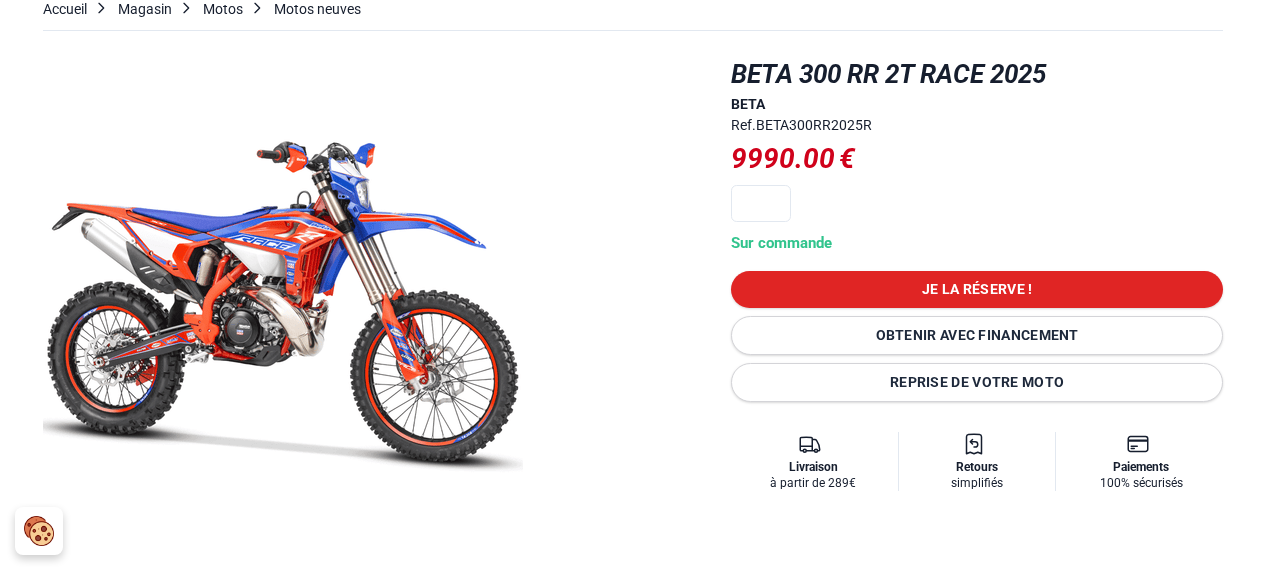 scroll, scrollTop: 208, scrollLeft: 0, axis: vertical 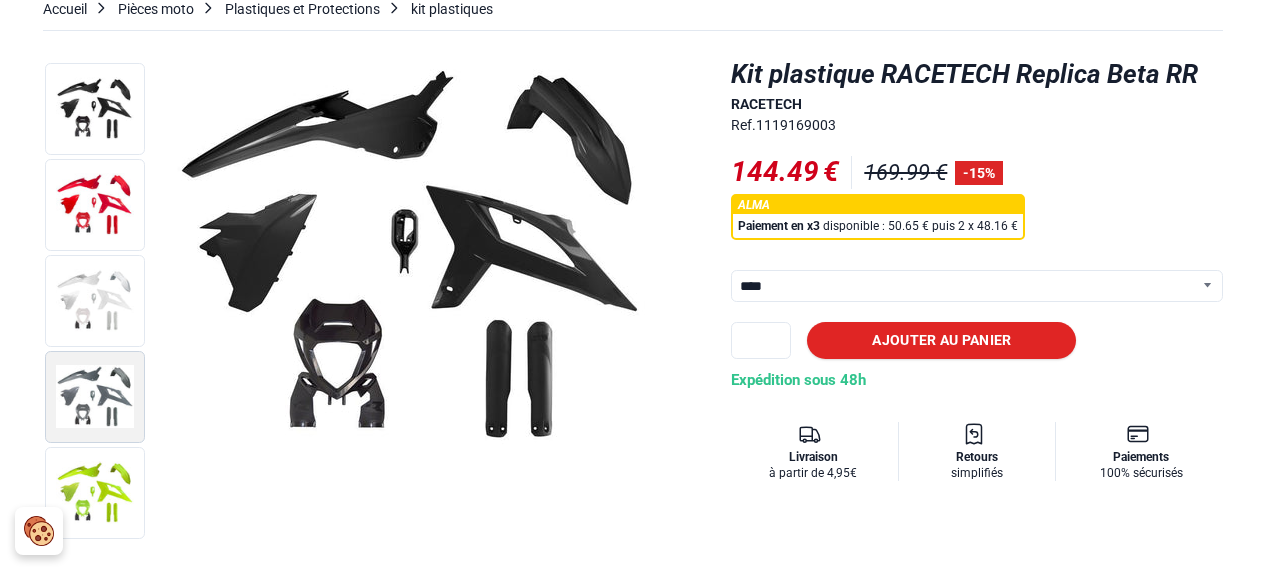 click at bounding box center (95, 397) 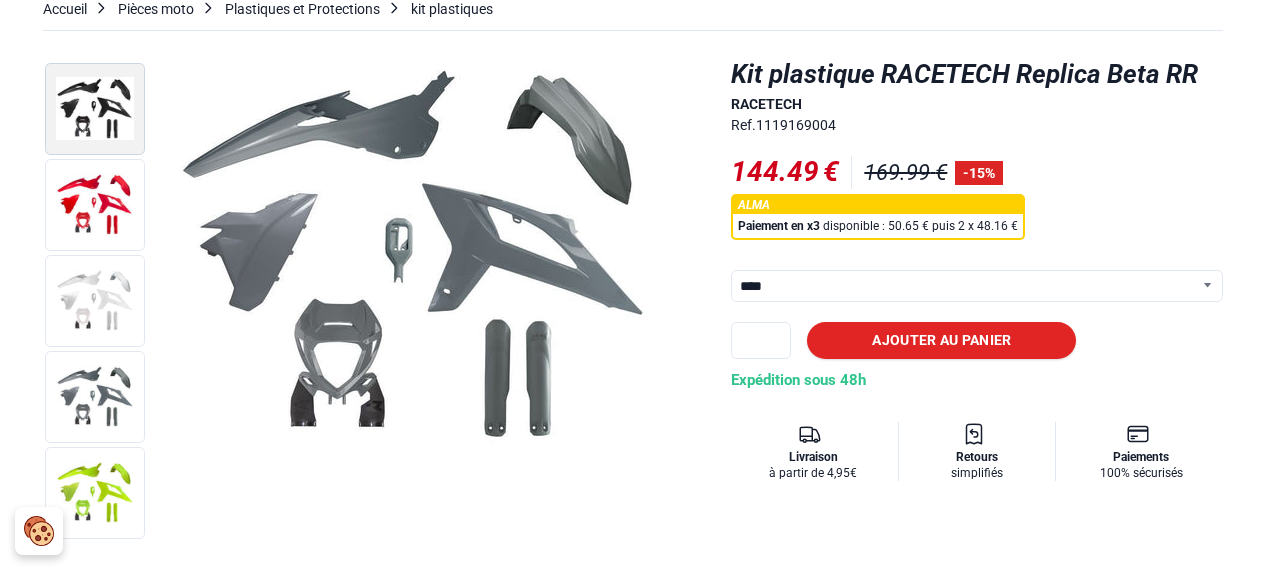 click at bounding box center [95, 109] 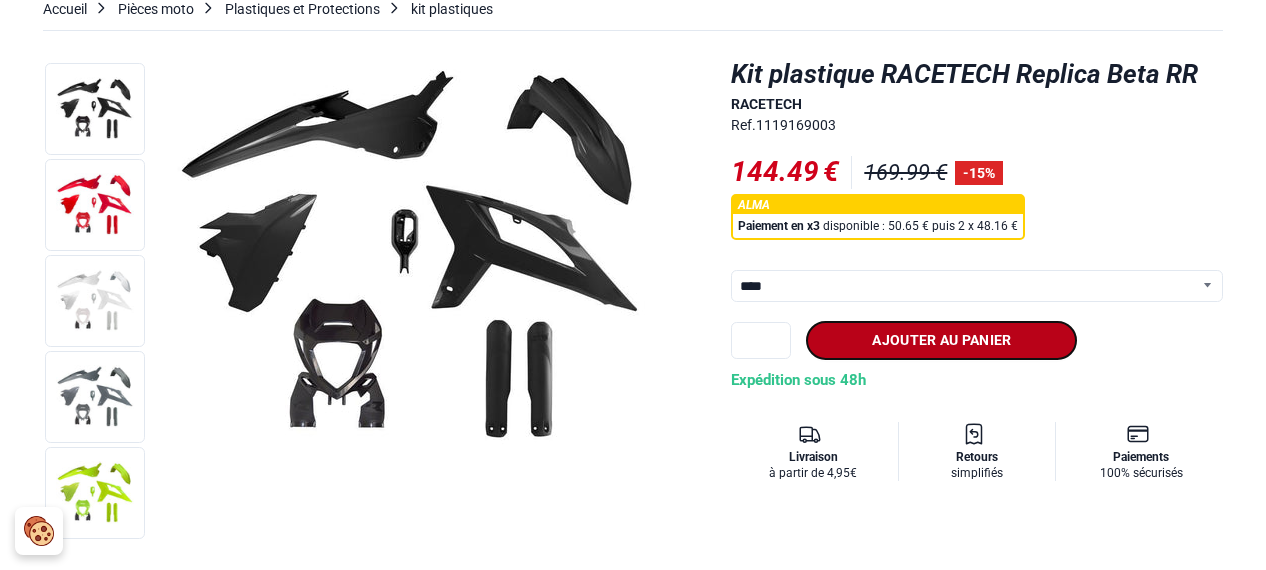 click on "Ajouter au panier" at bounding box center (941, 340) 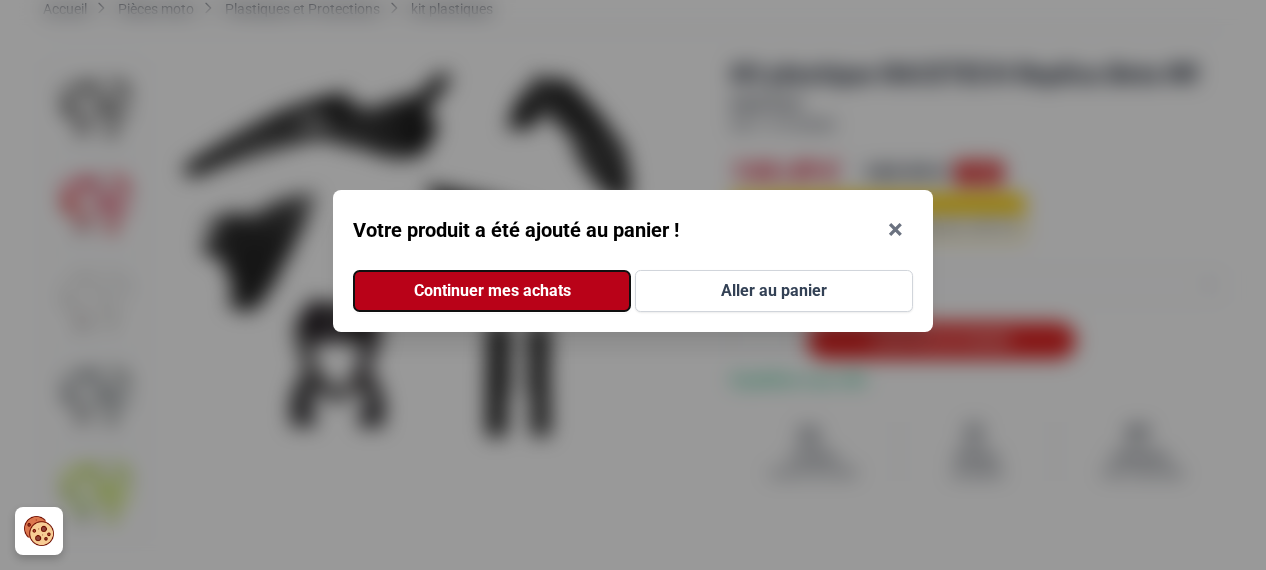 click on "Continuer mes achats" at bounding box center [492, 291] 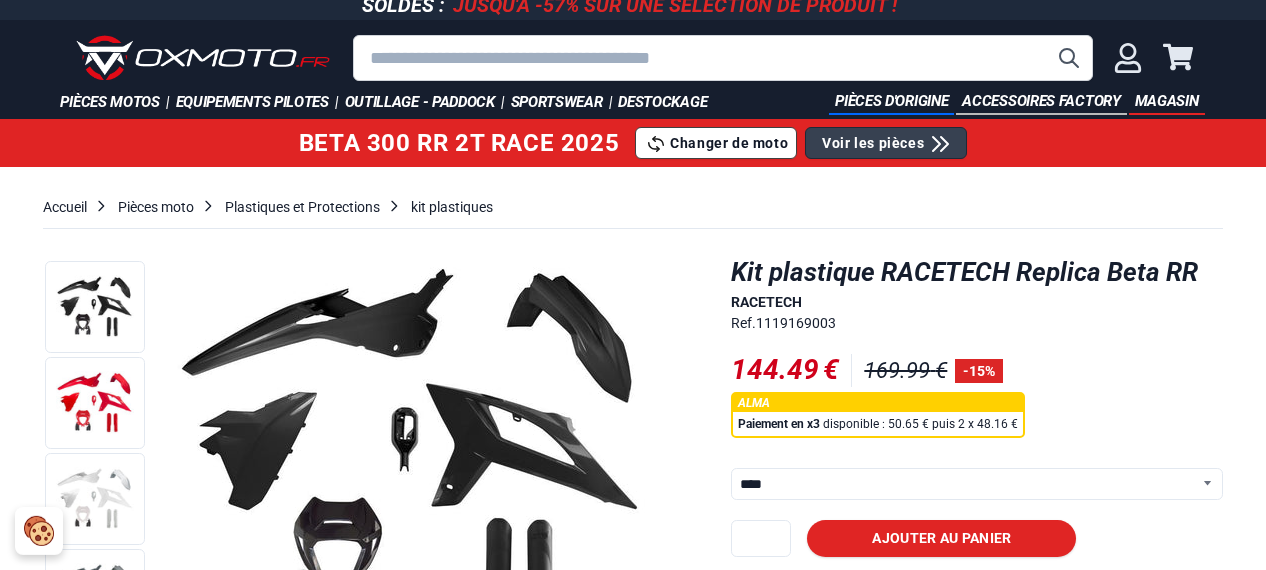 scroll, scrollTop: 0, scrollLeft: 0, axis: both 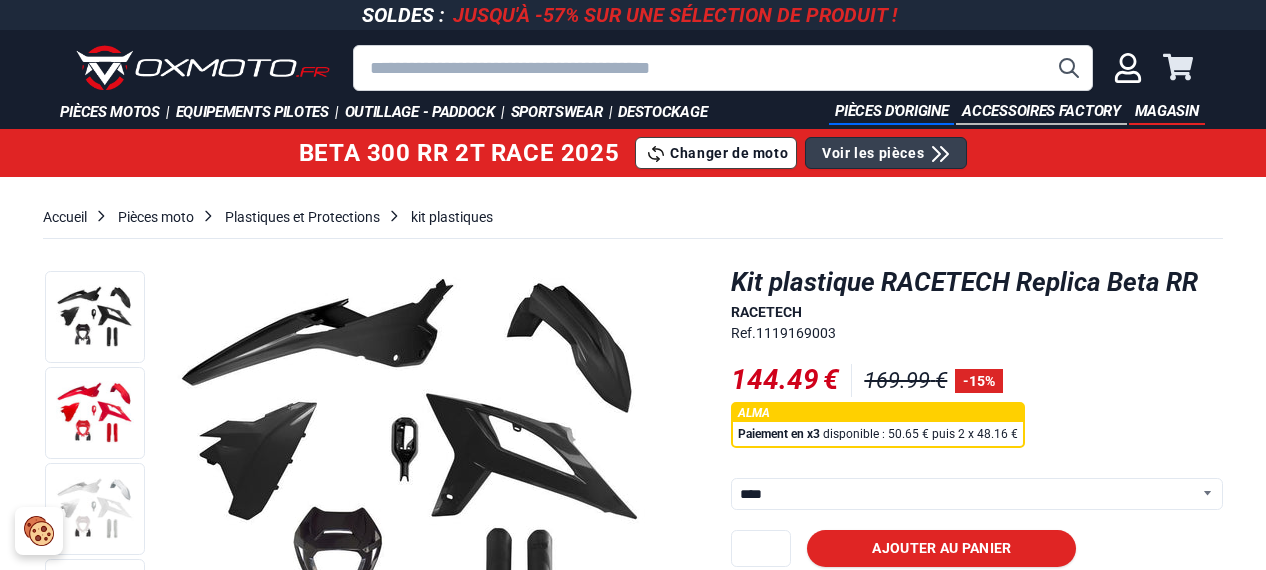 click 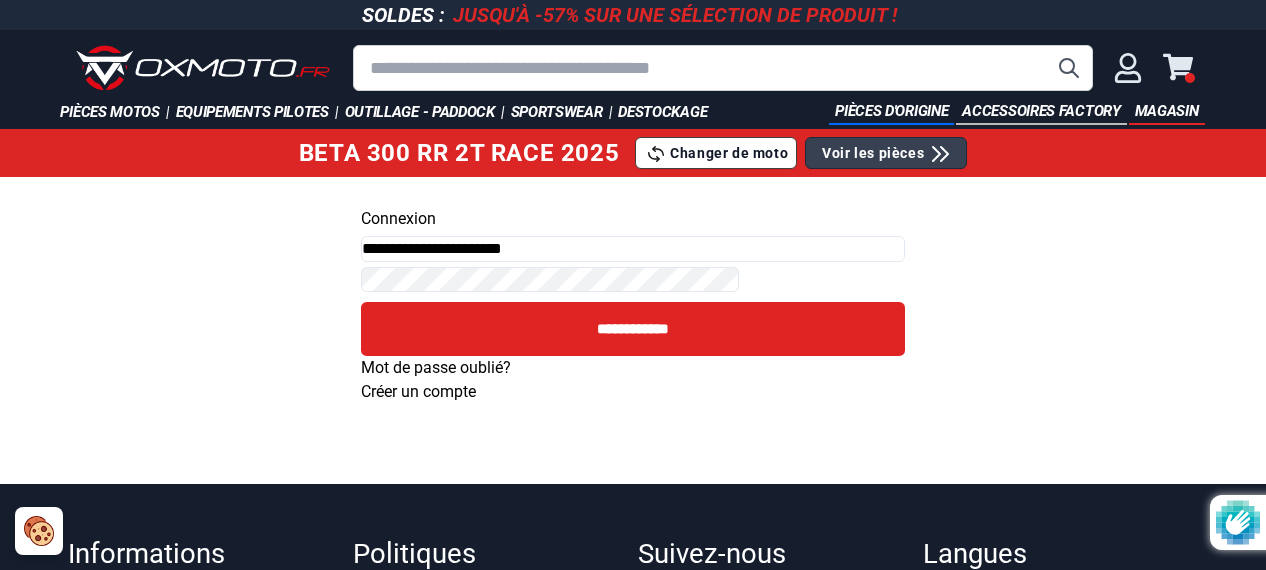 scroll, scrollTop: 0, scrollLeft: 0, axis: both 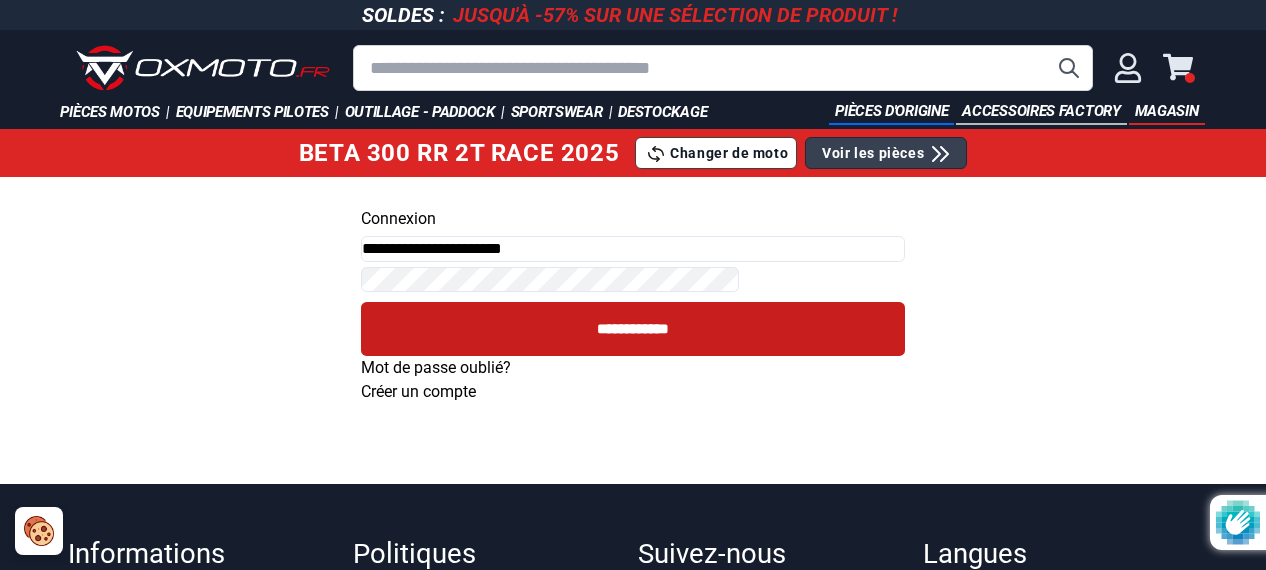 type on "**********" 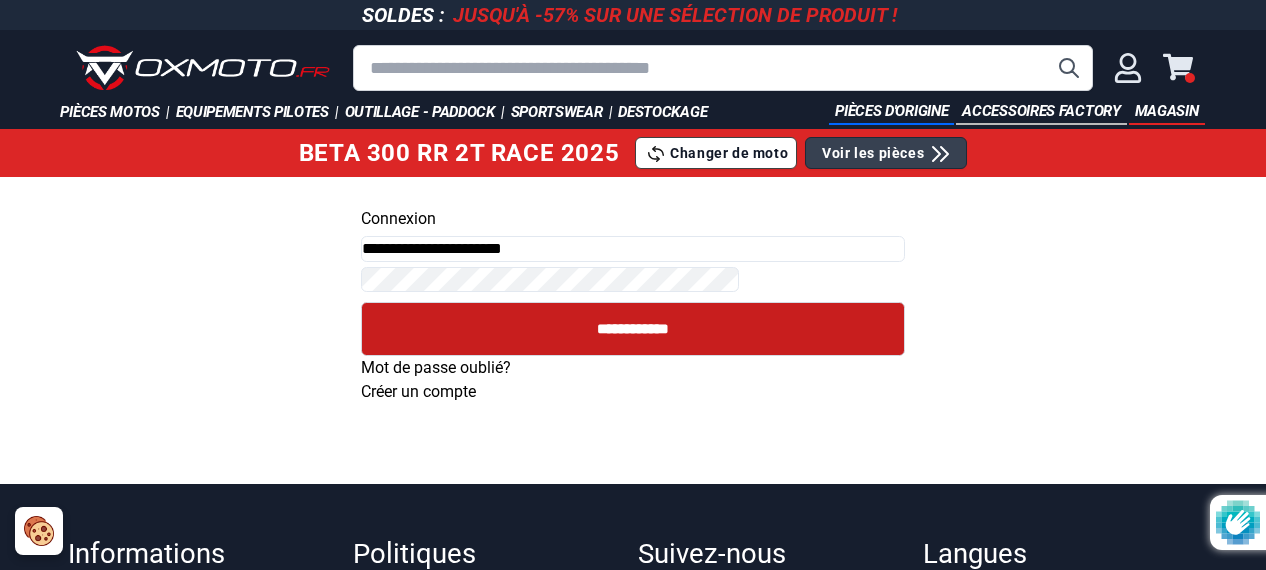 click on "**********" at bounding box center (633, 329) 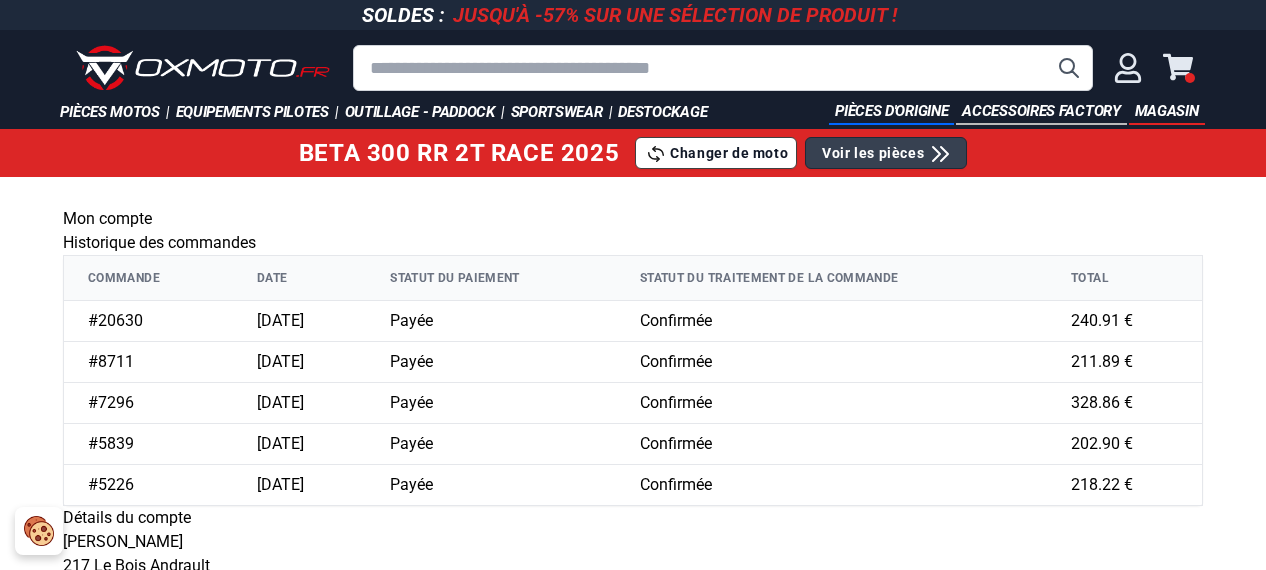scroll, scrollTop: 0, scrollLeft: 0, axis: both 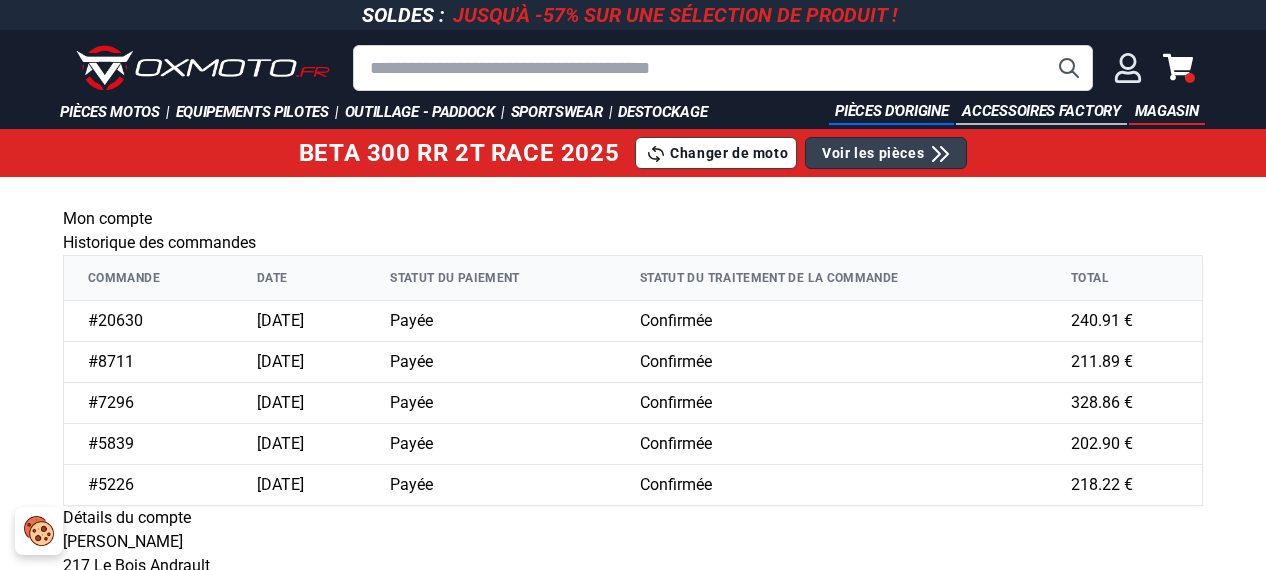 click 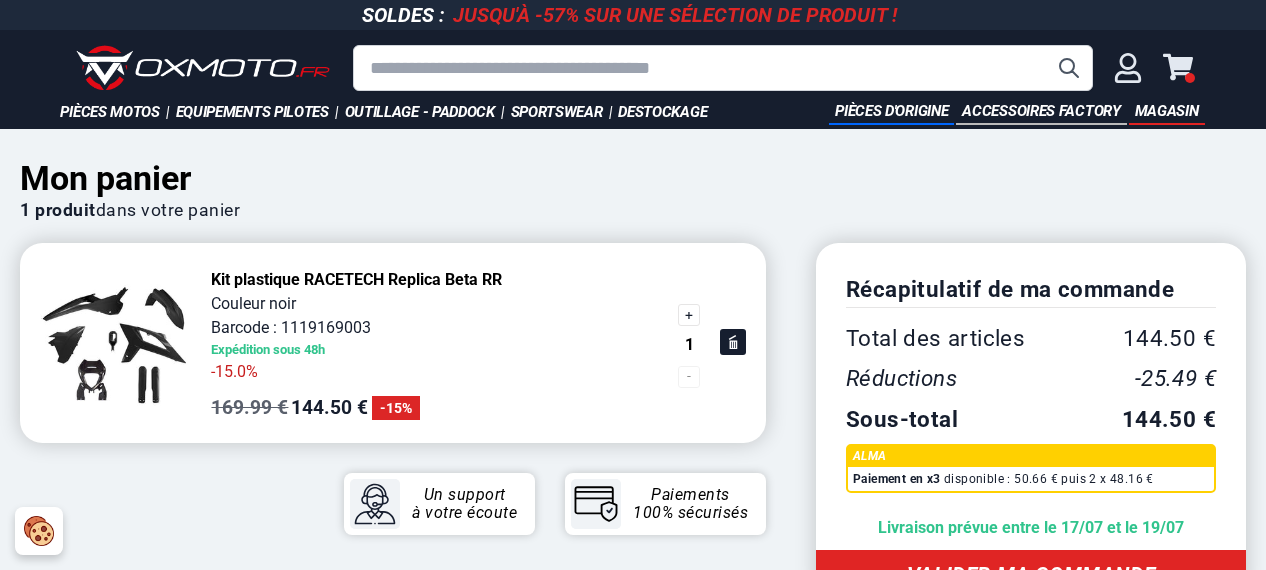 scroll, scrollTop: 0, scrollLeft: 0, axis: both 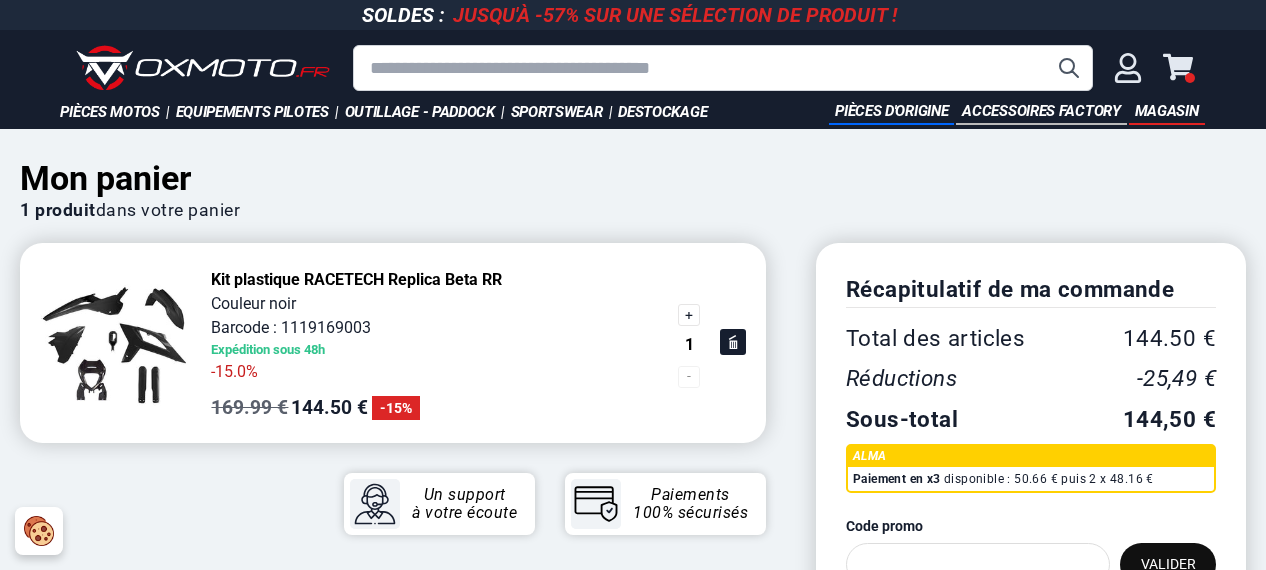 click on "Kit plastique RACETECH Replica Beta RR" at bounding box center [356, 279] 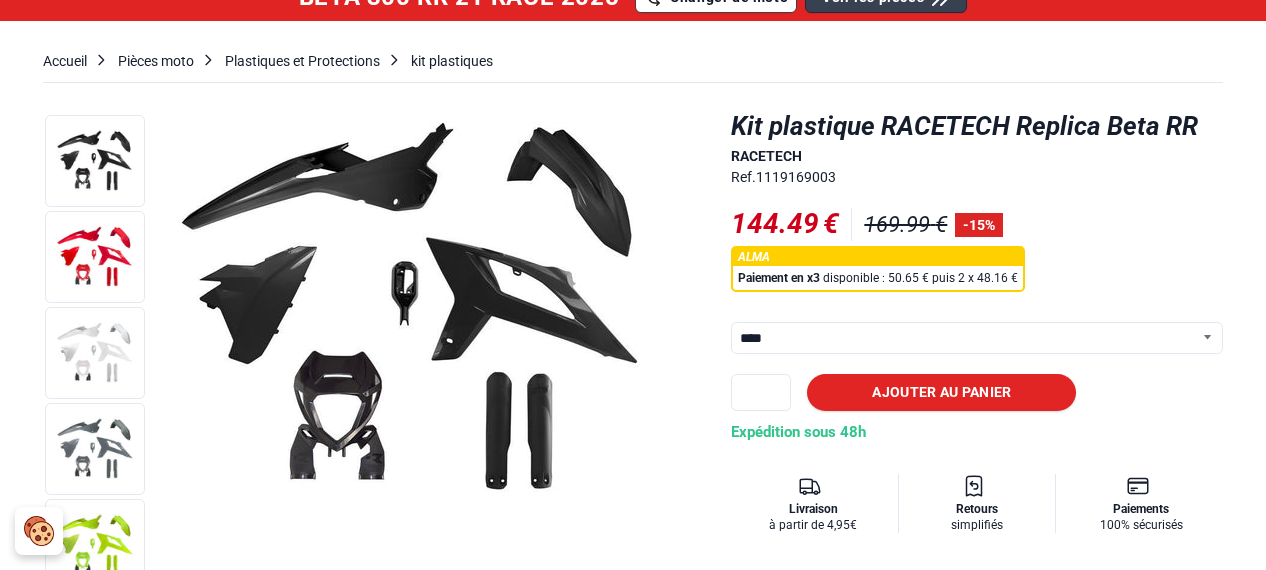 scroll, scrollTop: 572, scrollLeft: 0, axis: vertical 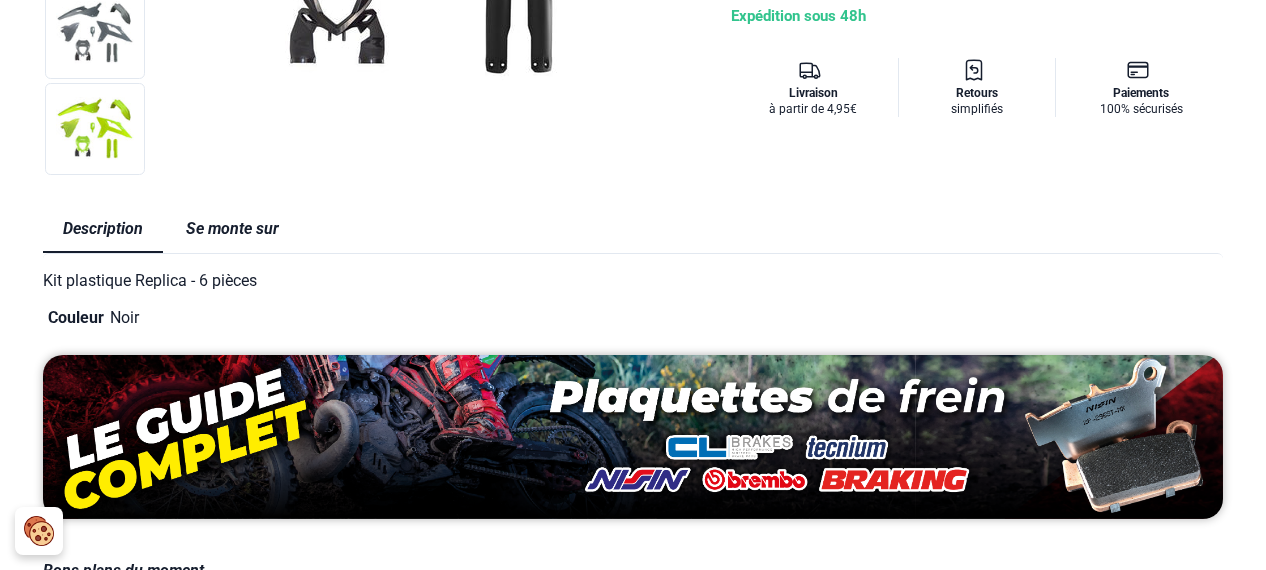 click on "Se monte sur" at bounding box center [232, 229] 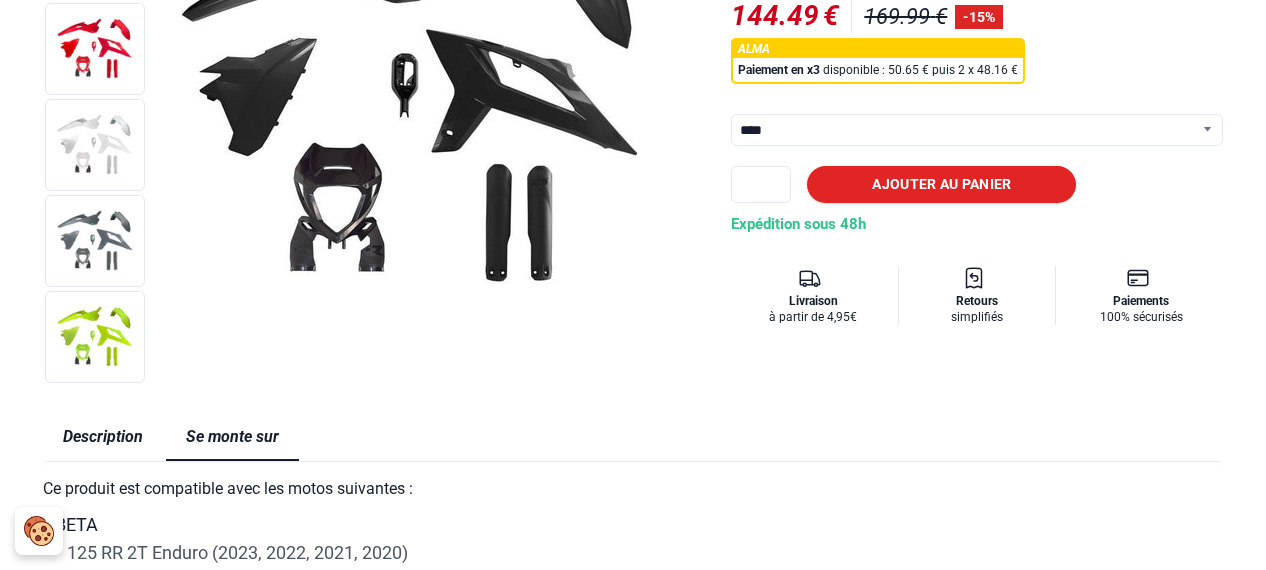 scroll, scrollTop: 0, scrollLeft: 0, axis: both 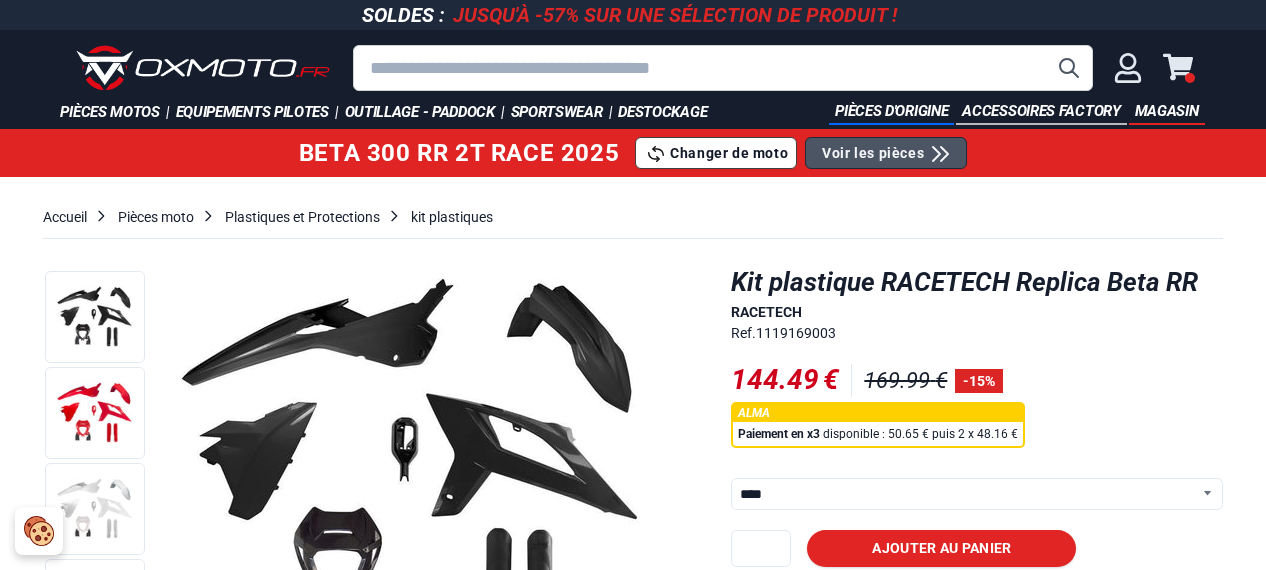 click on "Voir les pièces" at bounding box center [873, 153] 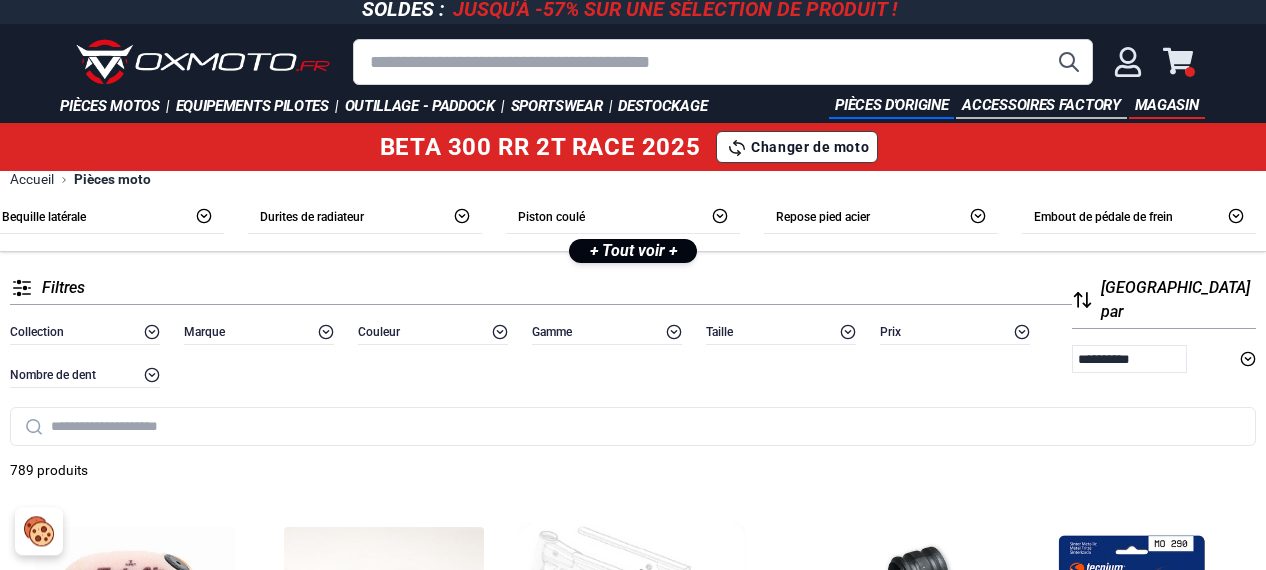 scroll, scrollTop: 0, scrollLeft: 0, axis: both 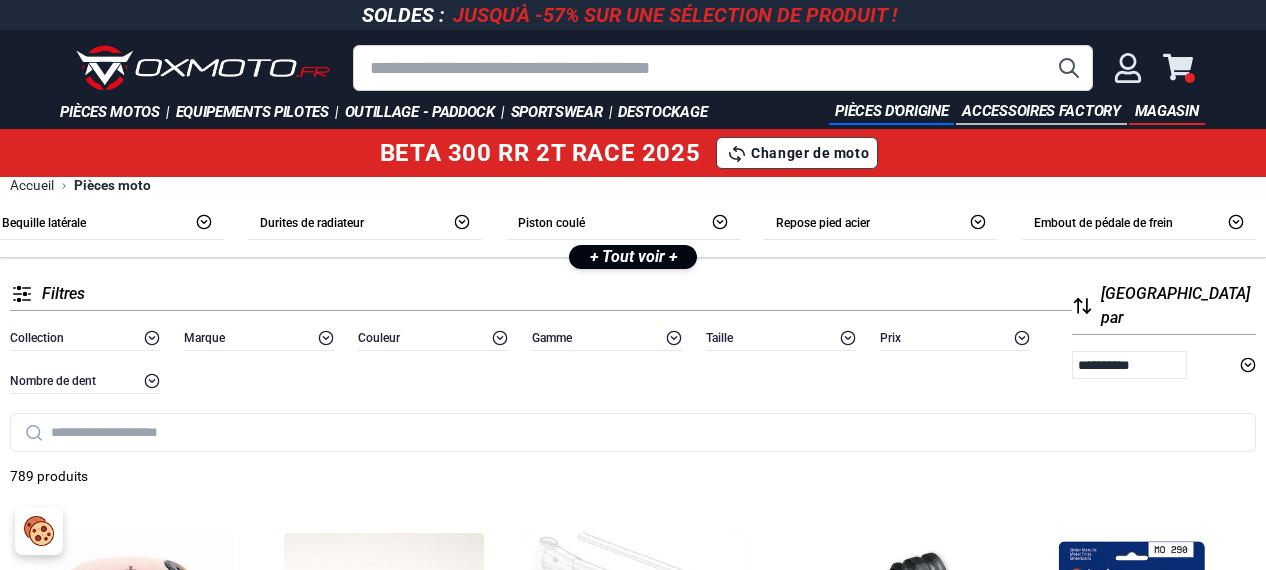 click at bounding box center (633, 432) 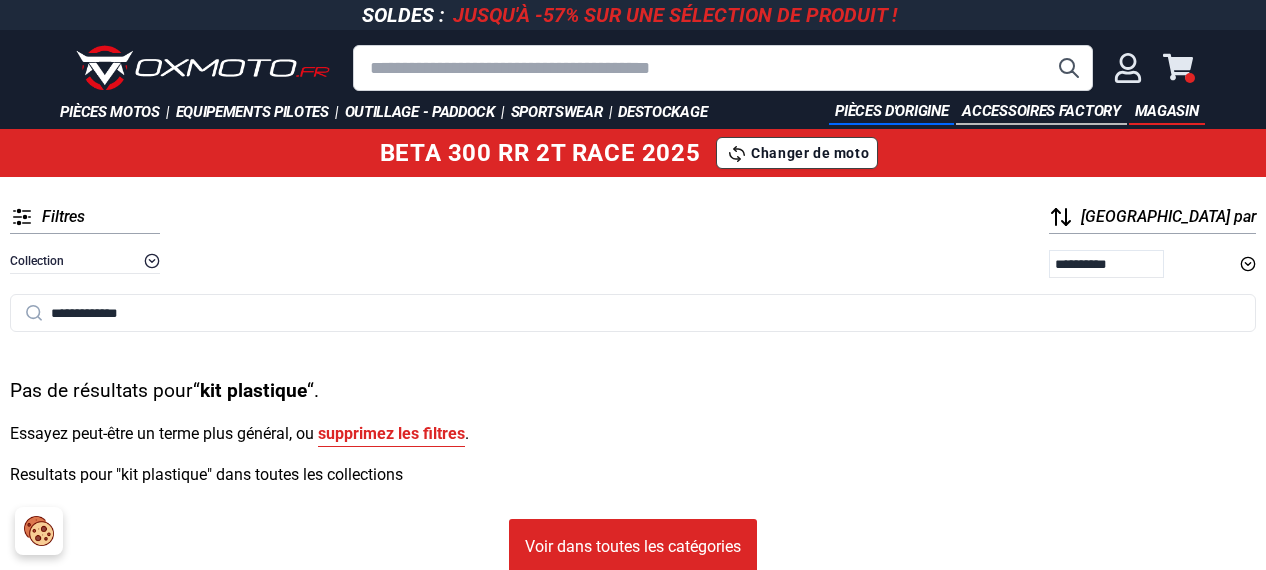 type on "**********" 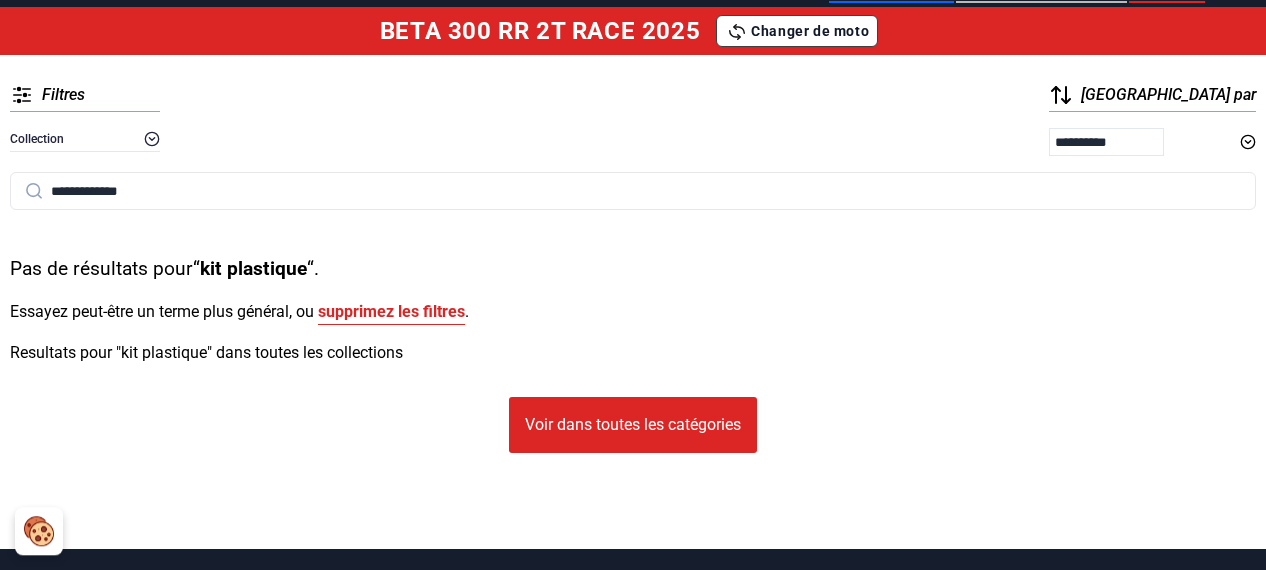 scroll, scrollTop: 0, scrollLeft: 0, axis: both 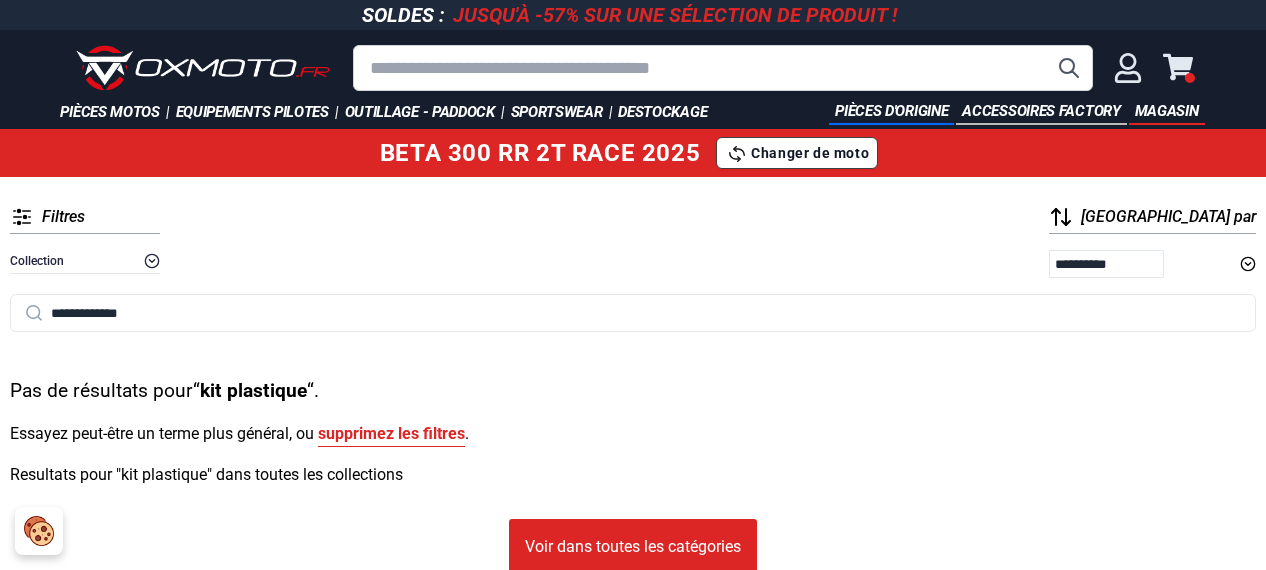 click on "Voir dans toutes les catégories" at bounding box center (633, 547) 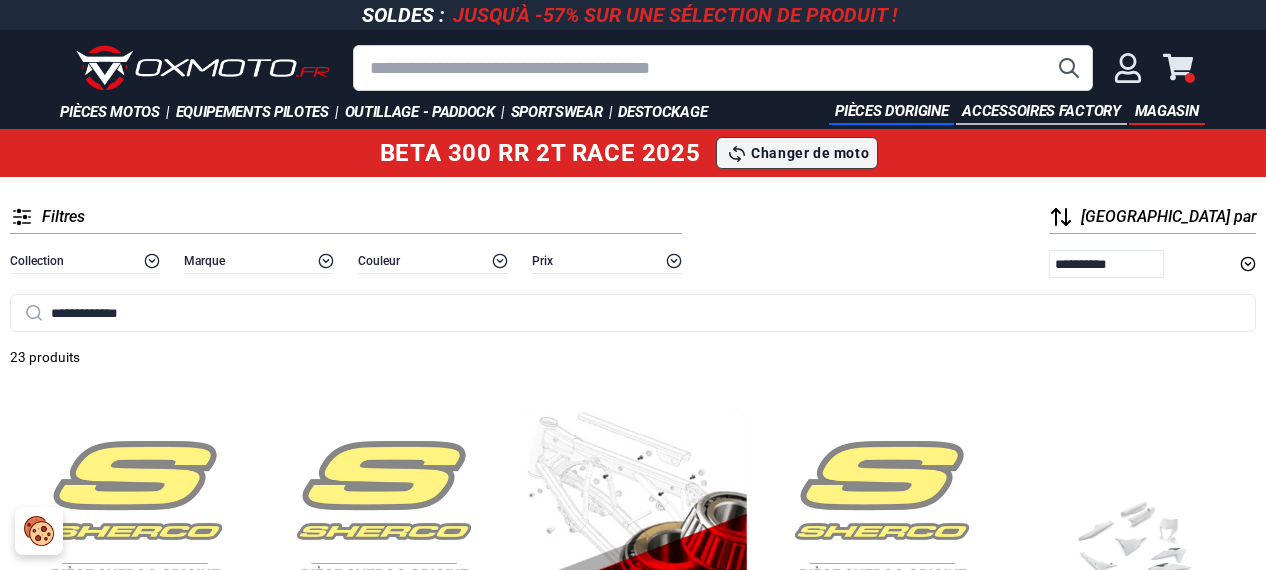 click on "Changer de moto" at bounding box center (810, 153) 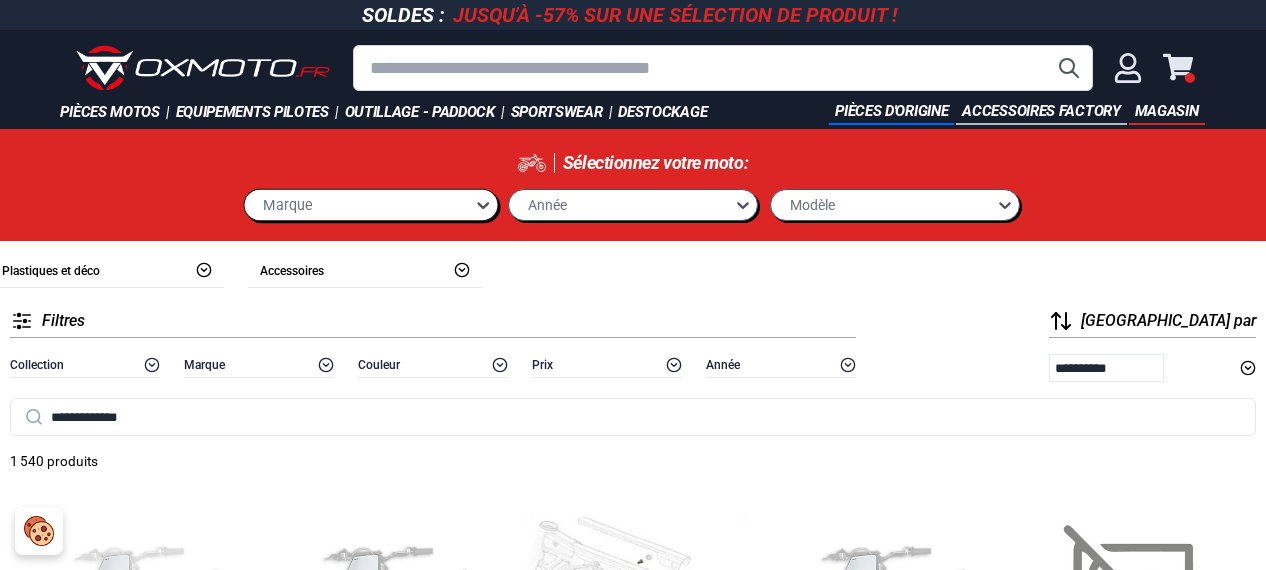 scroll, scrollTop: 0, scrollLeft: 0, axis: both 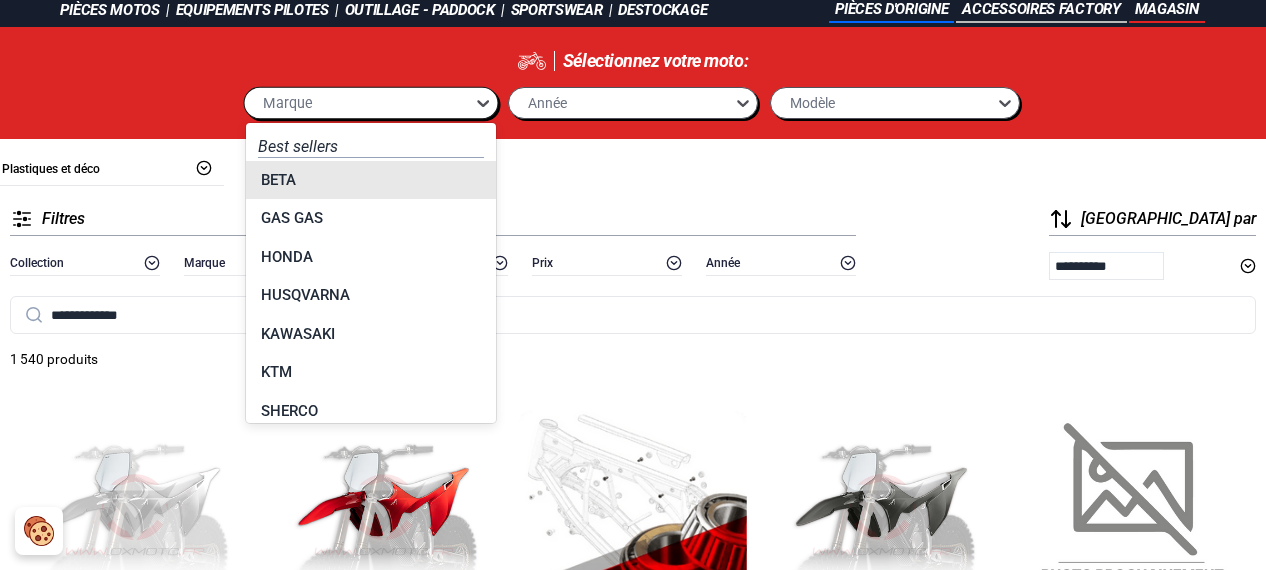 click on "BETA" at bounding box center [371, 180] 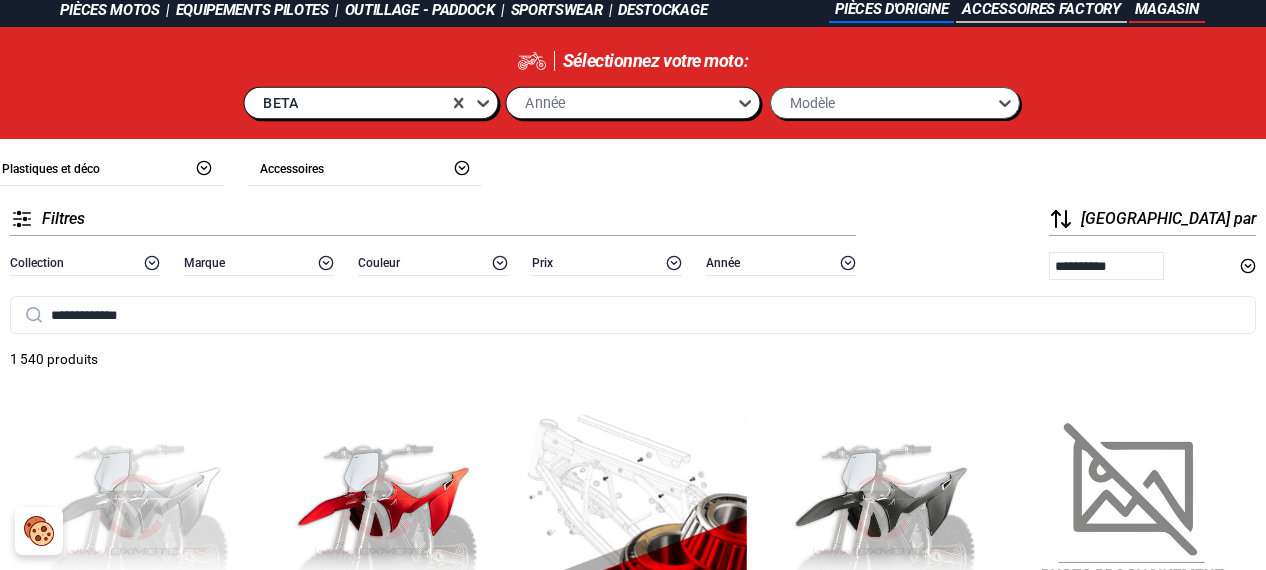 click on "Année" at bounding box center (622, 102) 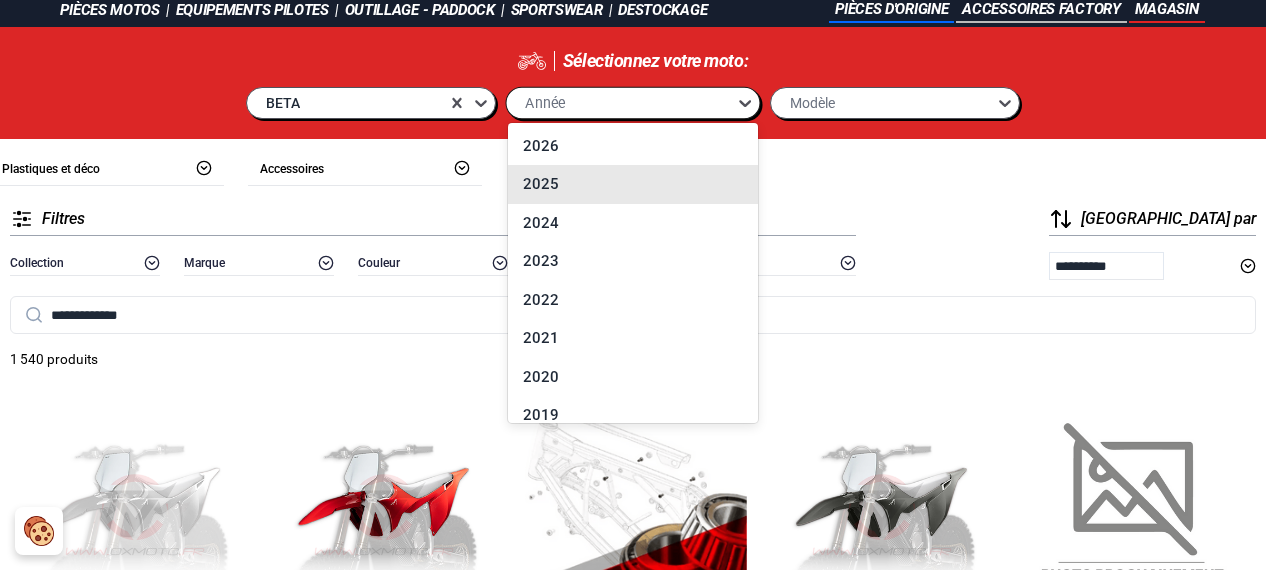 click on "2025" at bounding box center [633, 184] 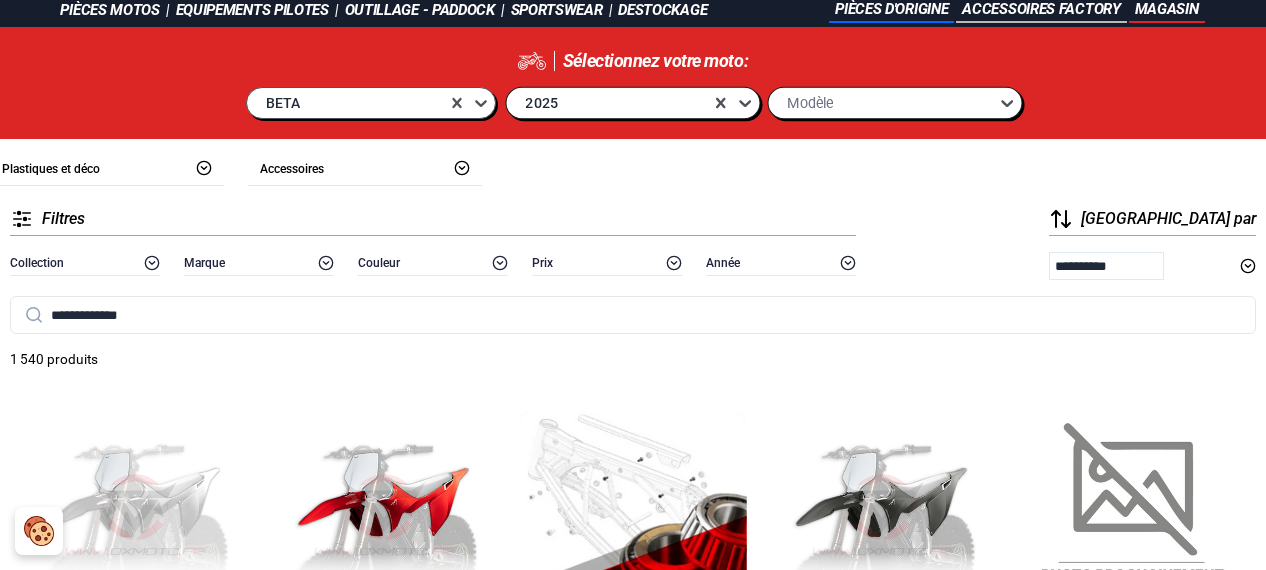 click on "Modèle" at bounding box center (884, 102) 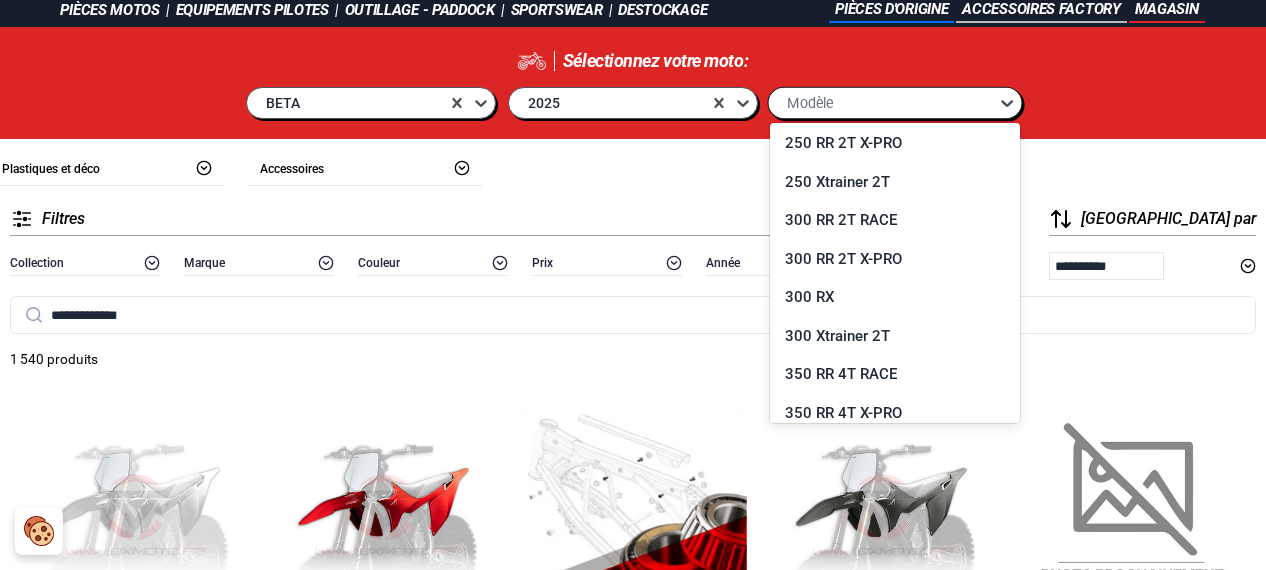 scroll, scrollTop: 256, scrollLeft: 0, axis: vertical 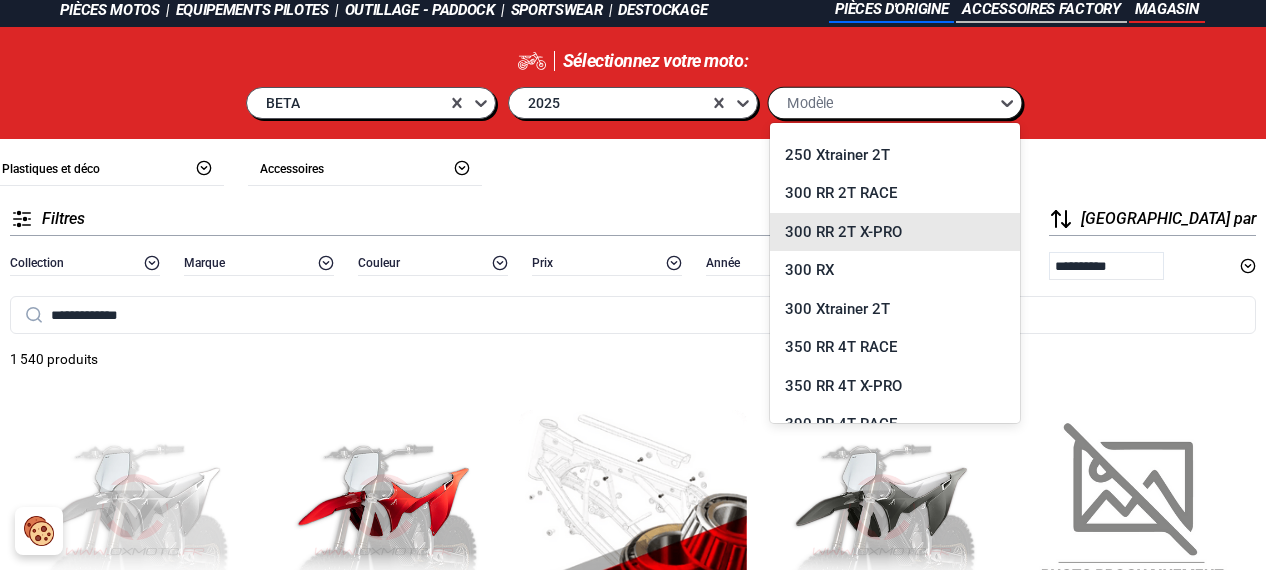 click on "300 RR 2T X-PRO" at bounding box center [895, 232] 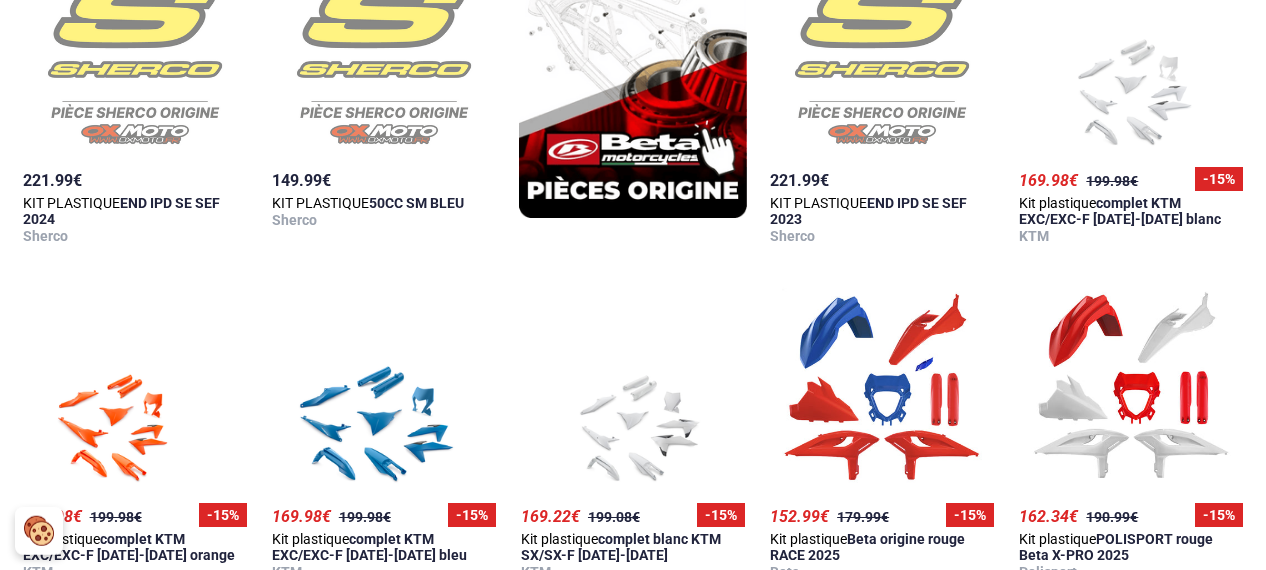 scroll, scrollTop: 312, scrollLeft: 0, axis: vertical 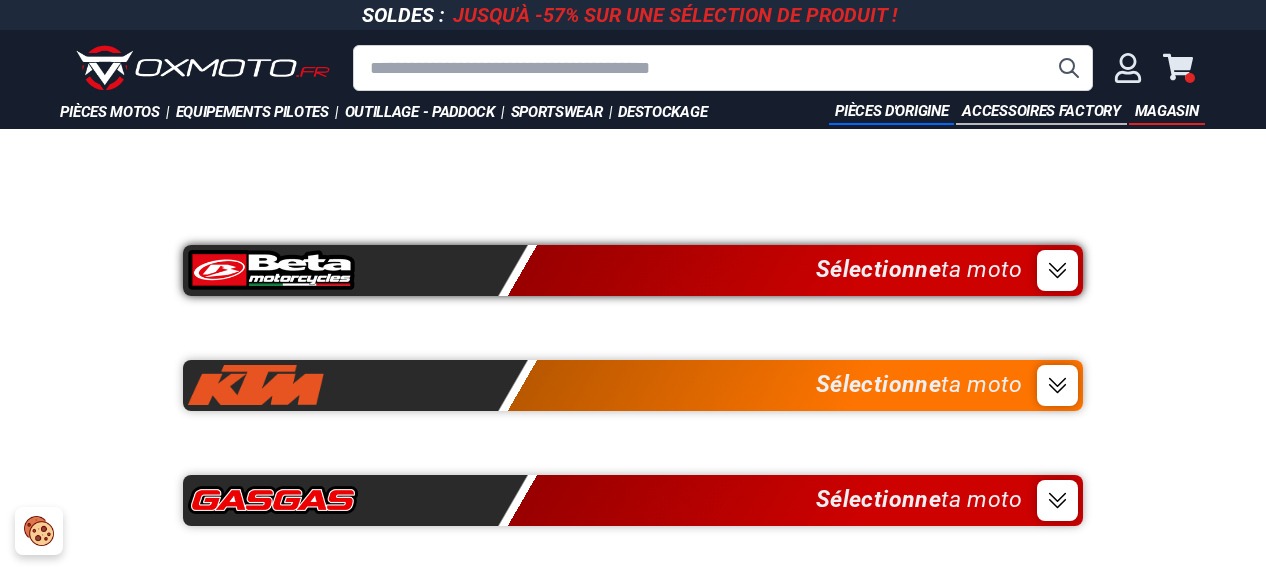 click on "Sélectionne  ta moto" at bounding box center [919, 270] 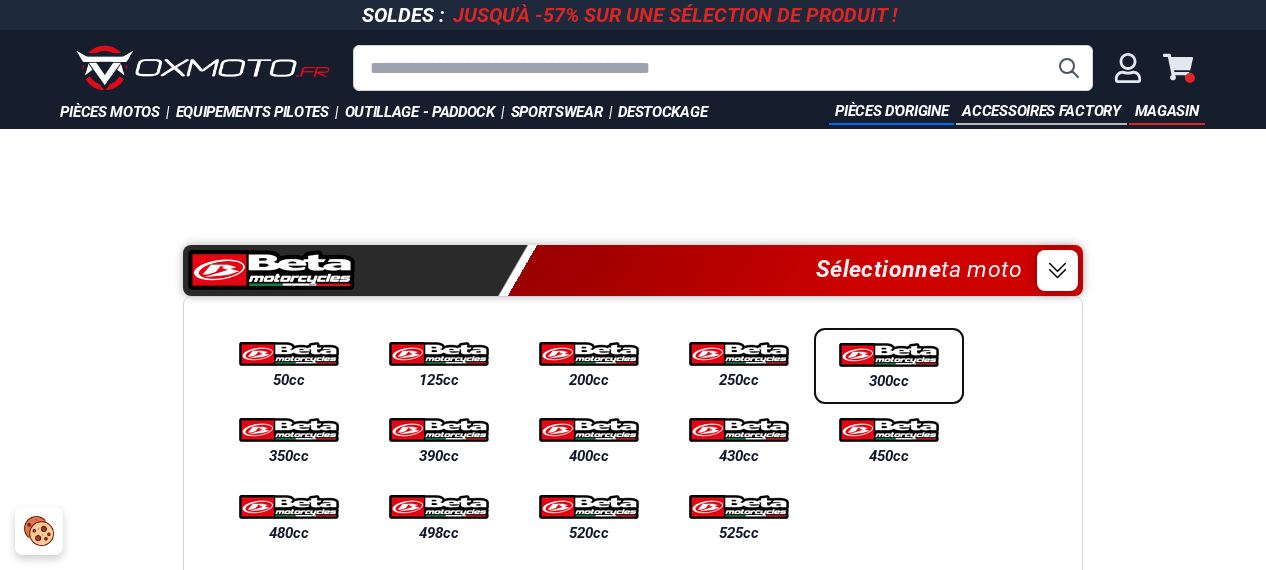 click at bounding box center (889, 355) 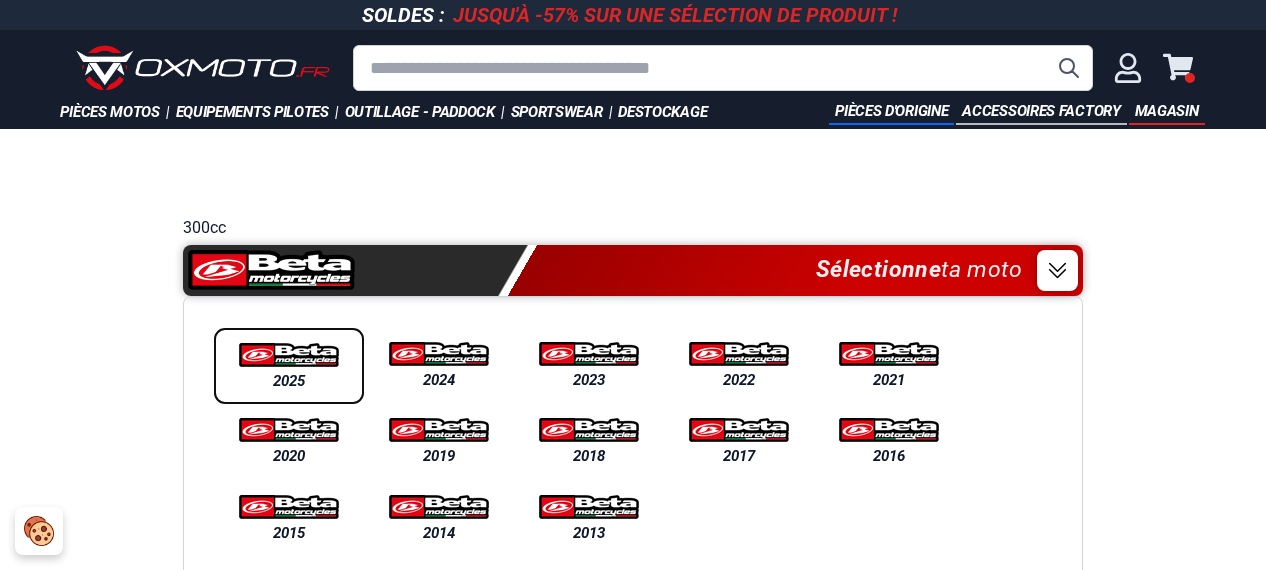 click on "2025" at bounding box center (289, 381) 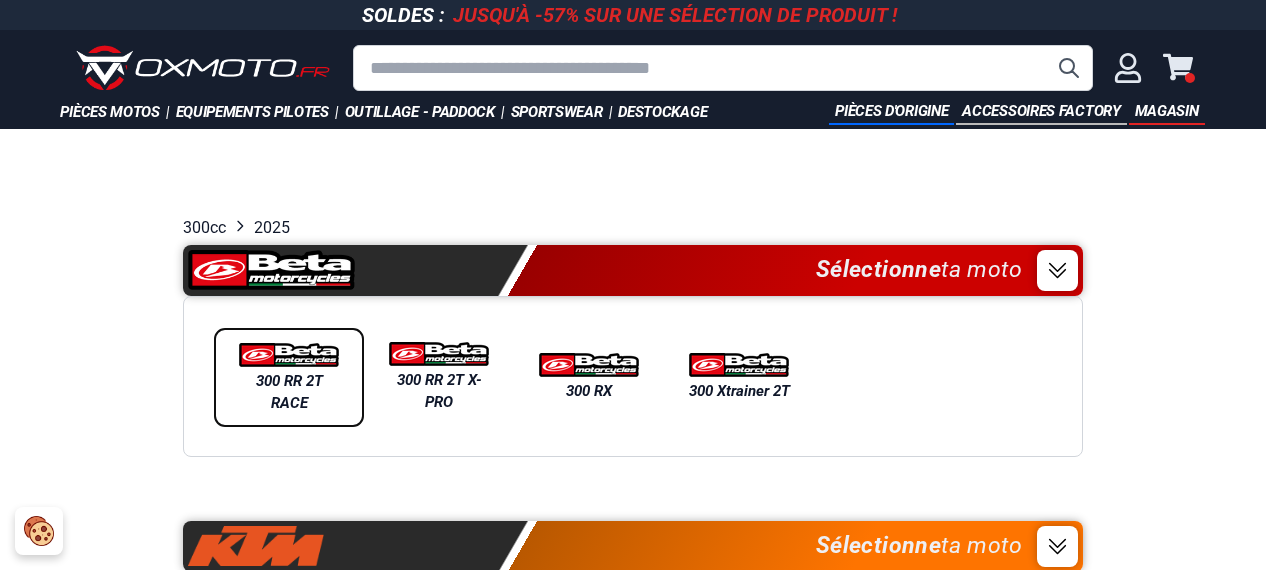 click on "300 RR 2T RACE" at bounding box center [289, 392] 